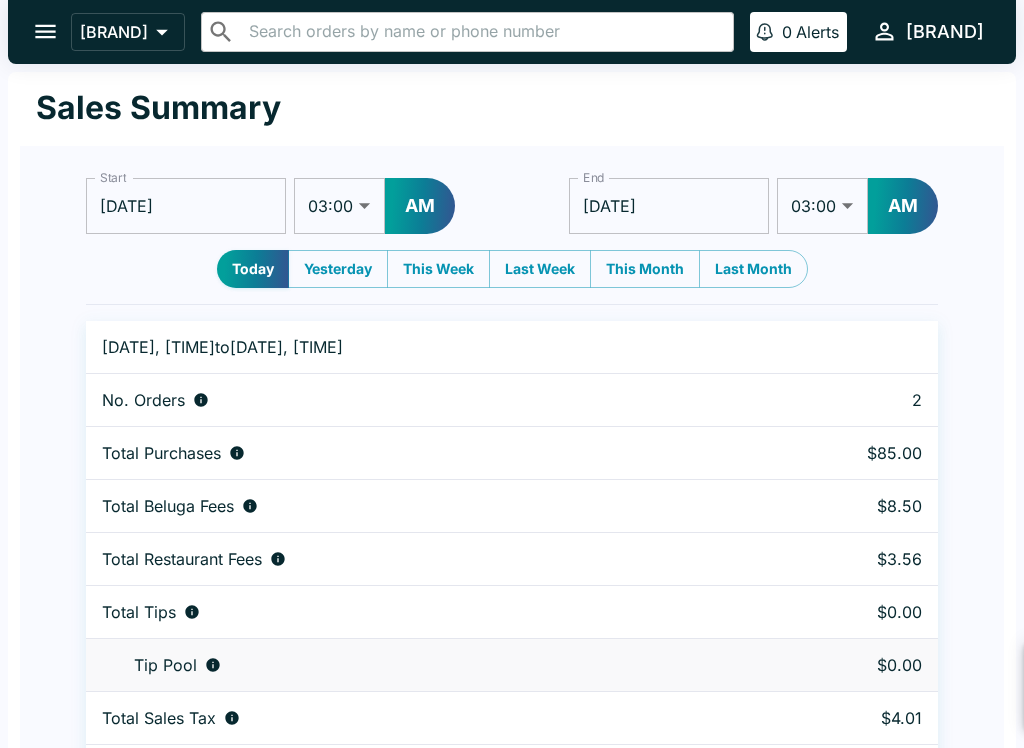select on "03:00" 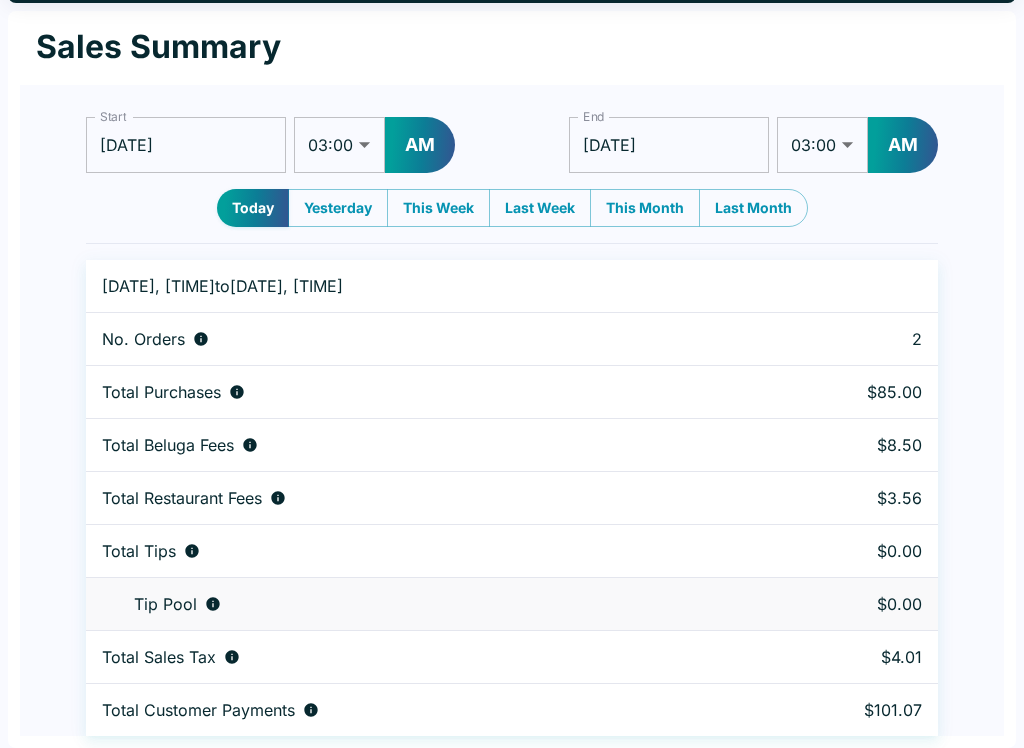 scroll, scrollTop: 0, scrollLeft: 0, axis: both 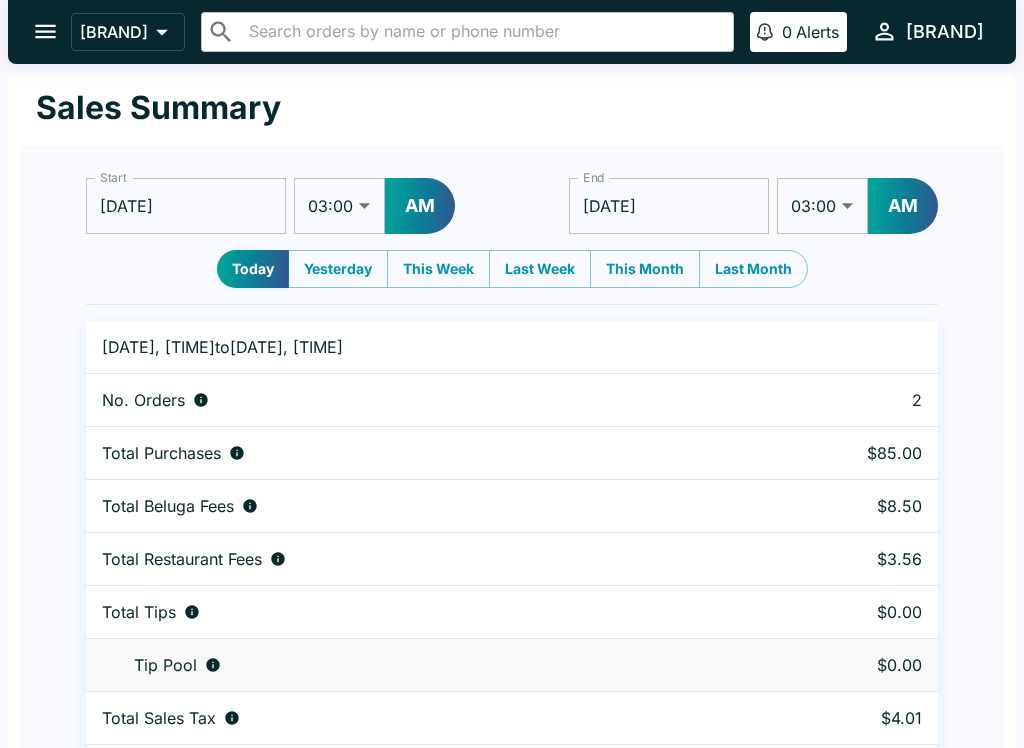 click 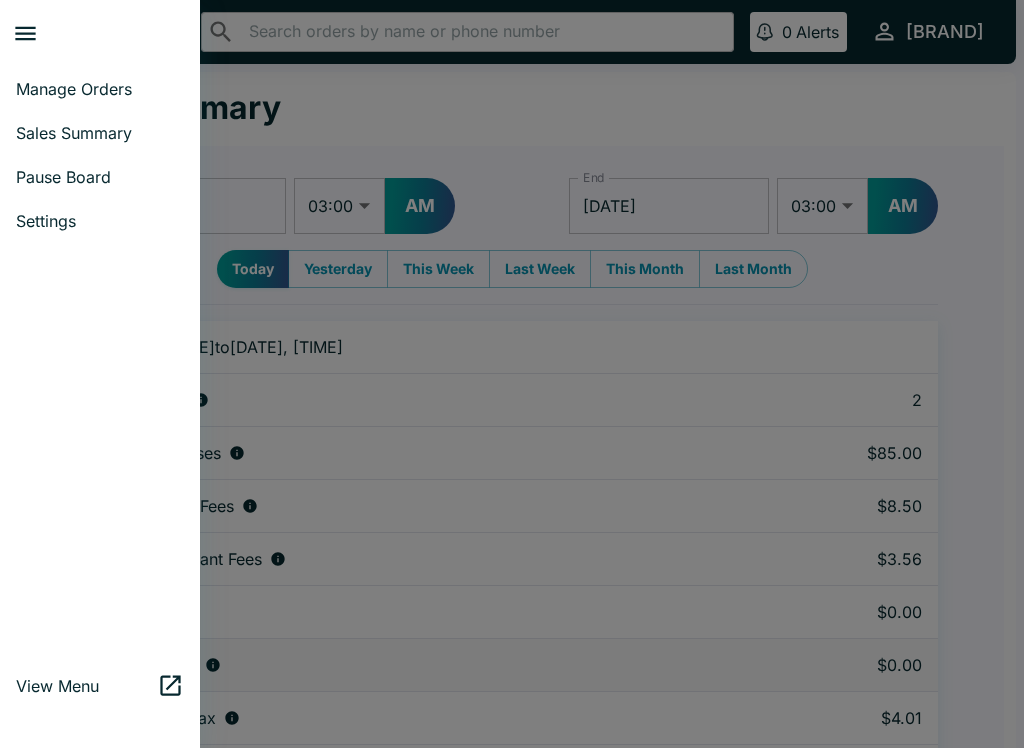 click on "Manage Orders" at bounding box center [100, 89] 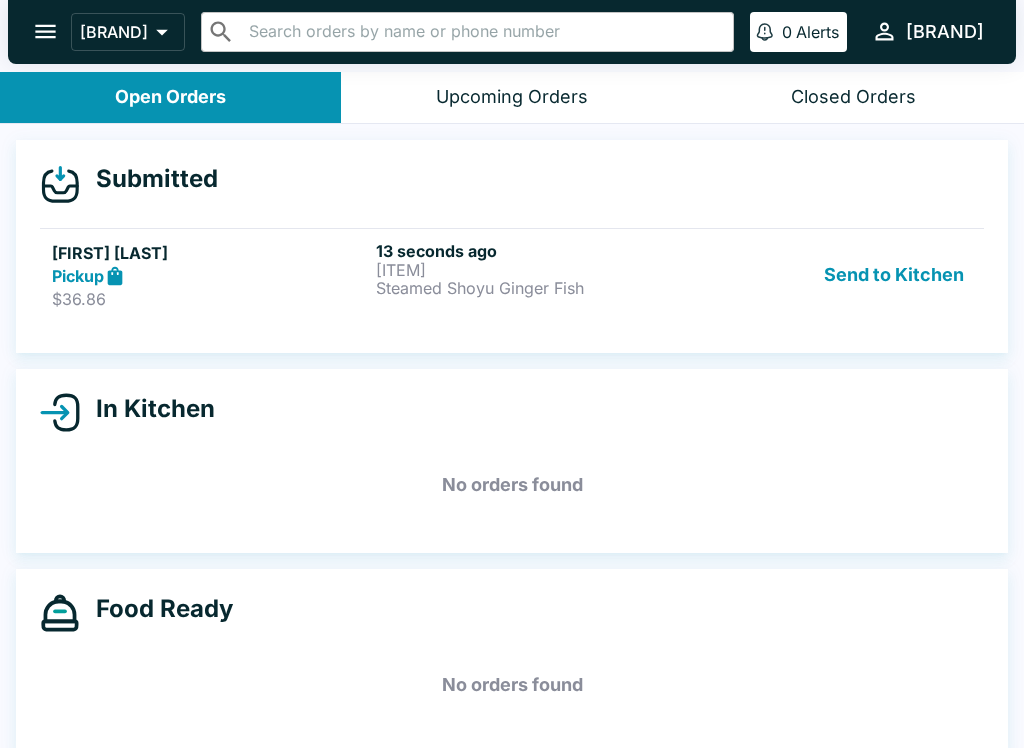 click on "[ITEM]" at bounding box center [534, 270] 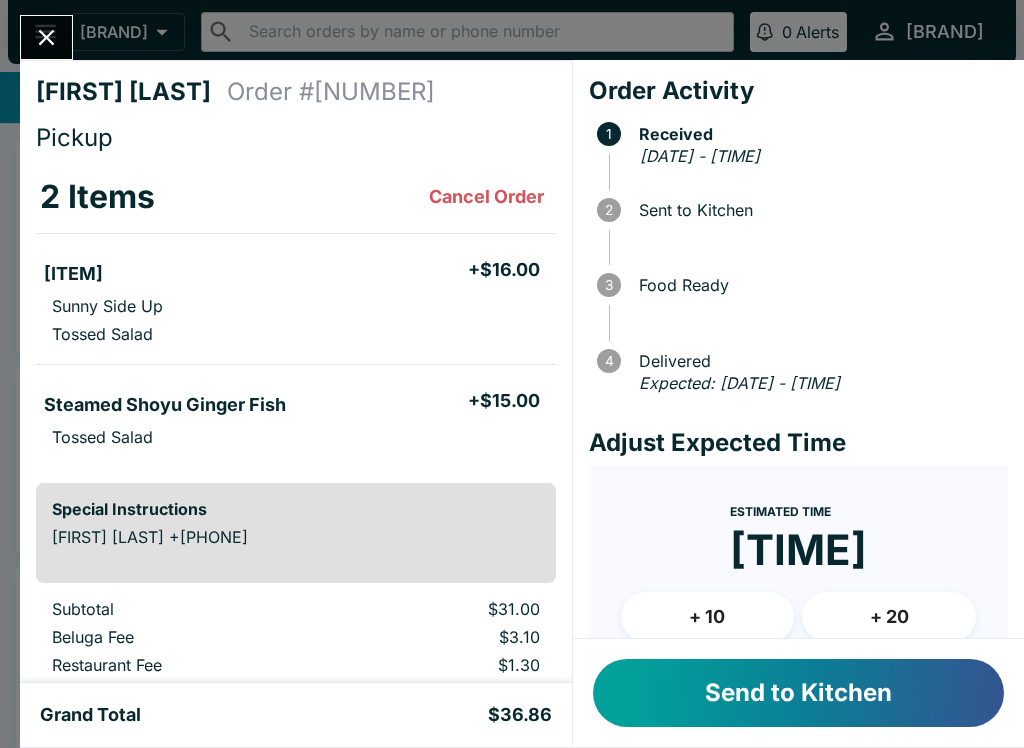 click on "Sunny Side Up" at bounding box center [296, 306] 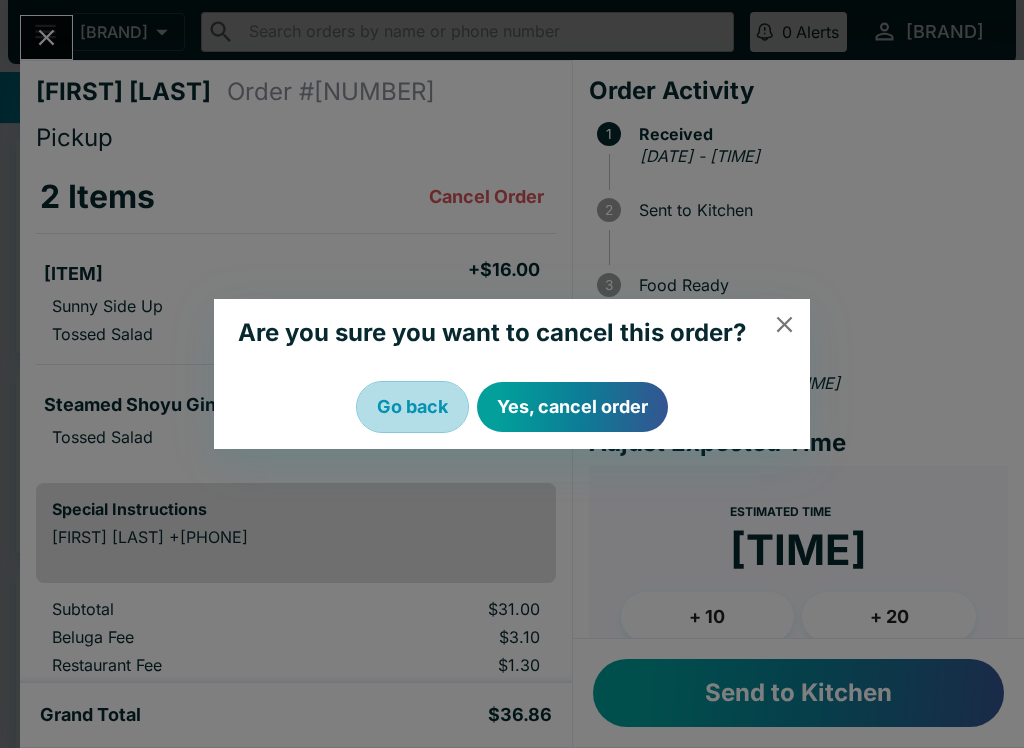 click on "Go back" at bounding box center [412, 407] 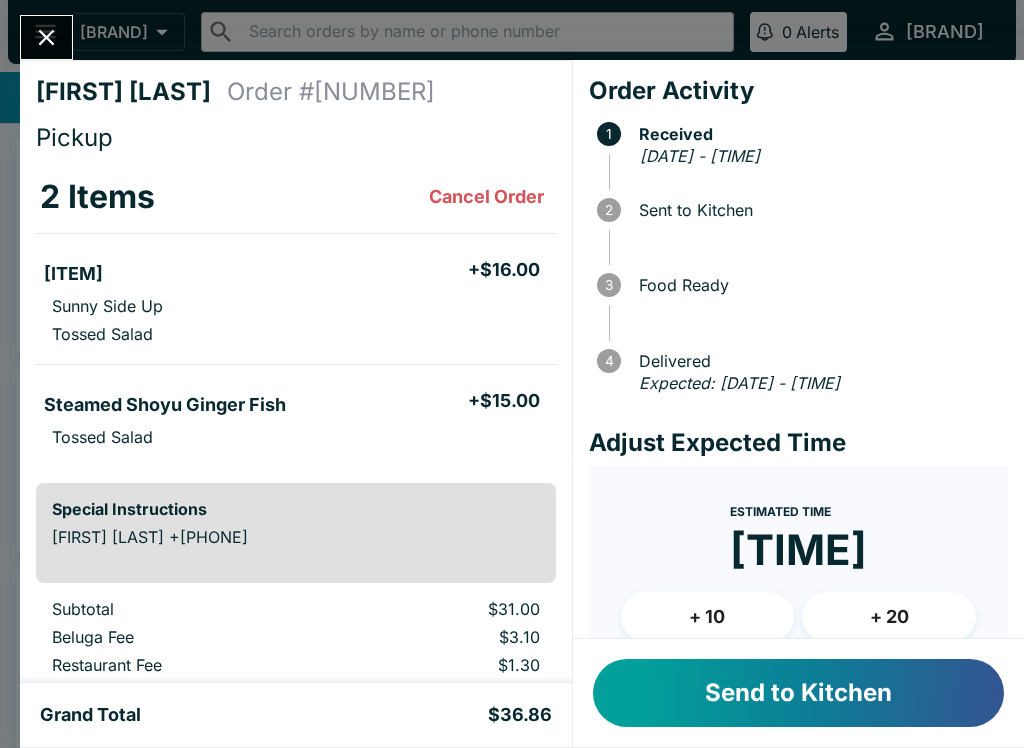 click on "Original Loco Moco (Beef Patty) + $[PRICE]" at bounding box center (296, 271) 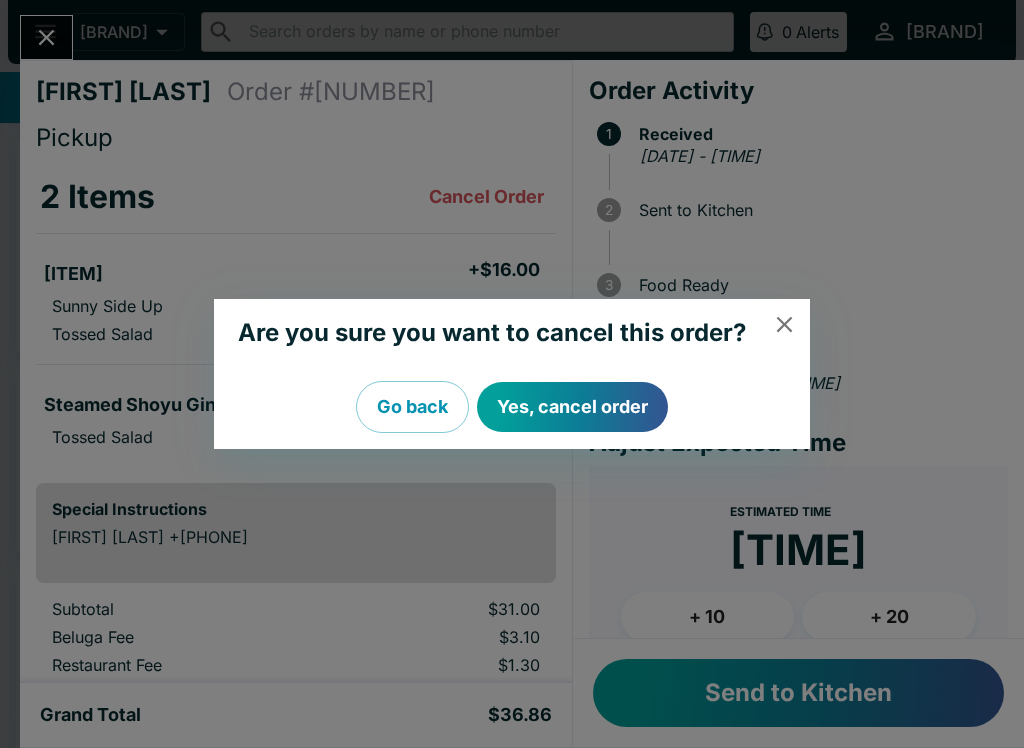 click on "Yes, cancel order" at bounding box center (572, 407) 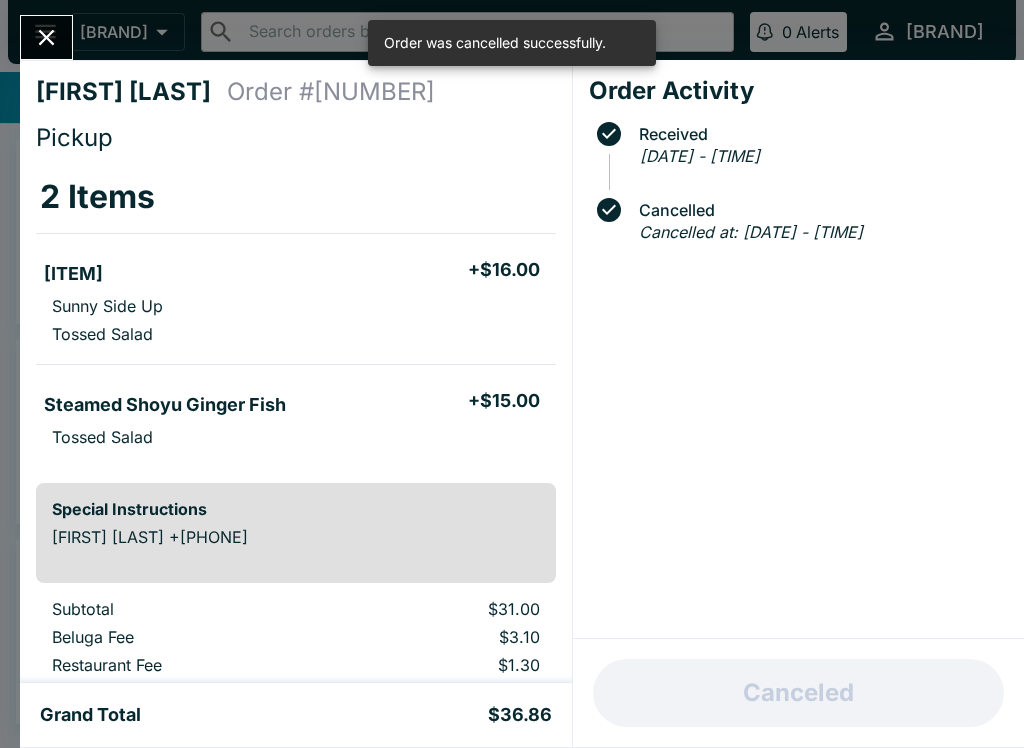 click 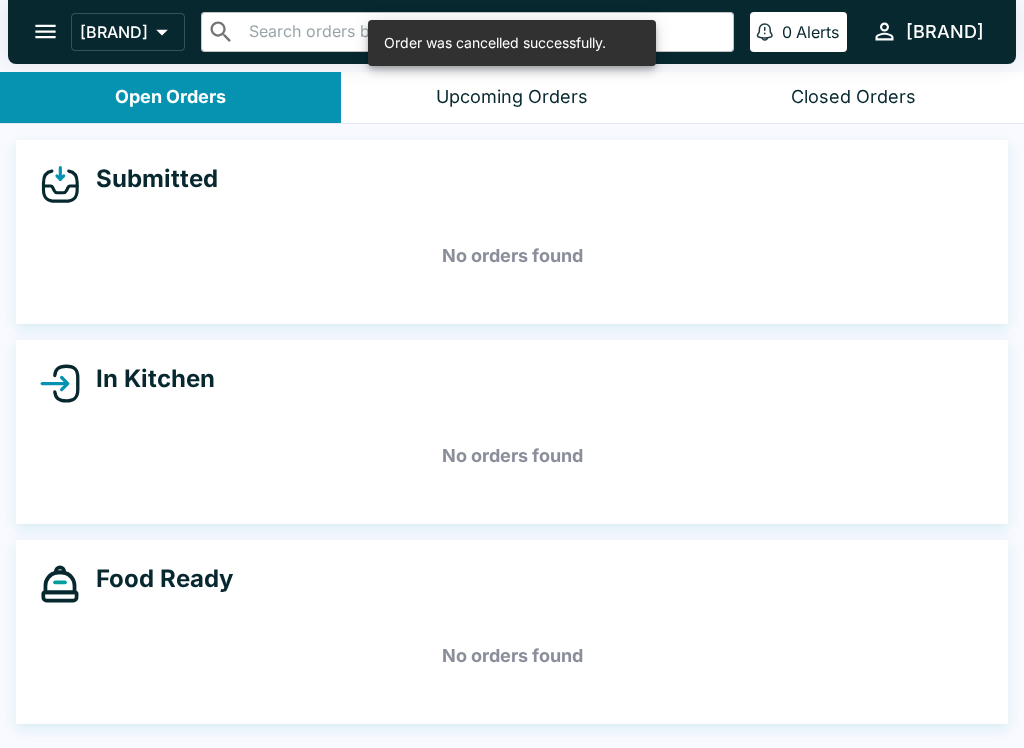 click on "Upcoming Orders" at bounding box center [511, 97] 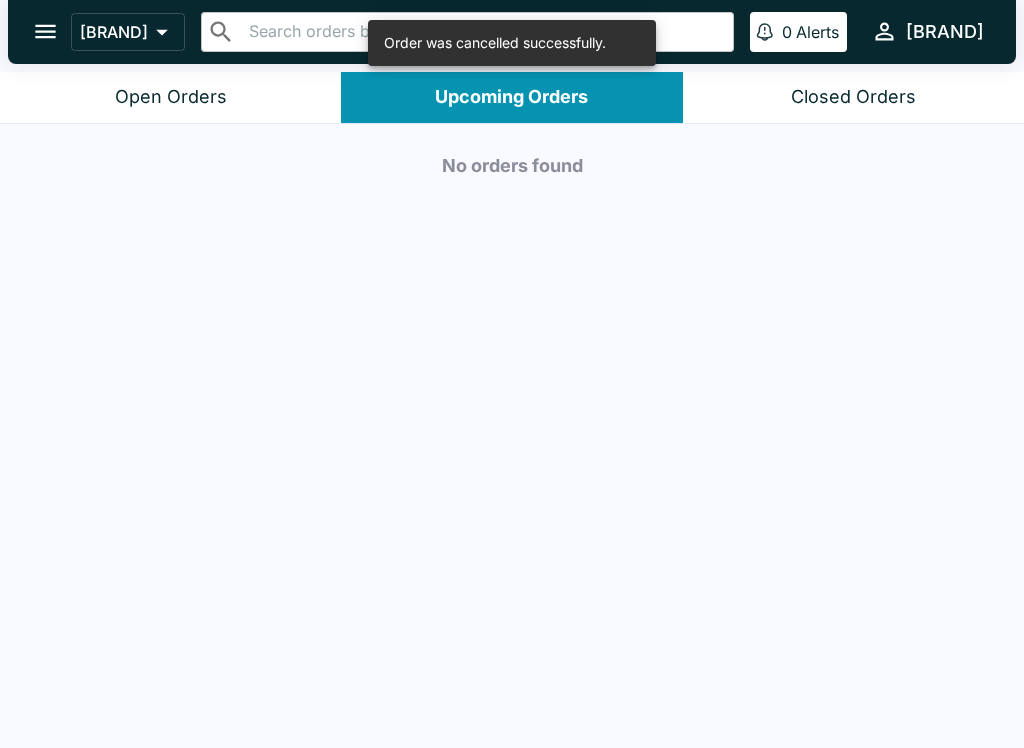 click on "Closed Orders" at bounding box center [853, 97] 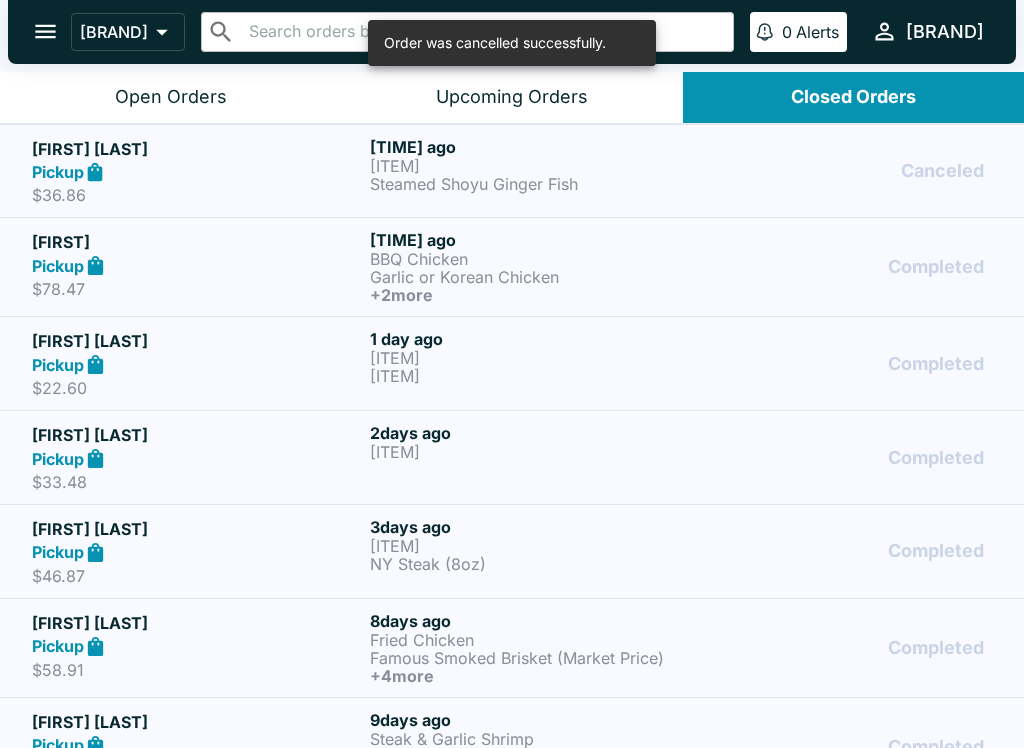 click on "Steamed Shoyu Ginger Fish" at bounding box center (535, 184) 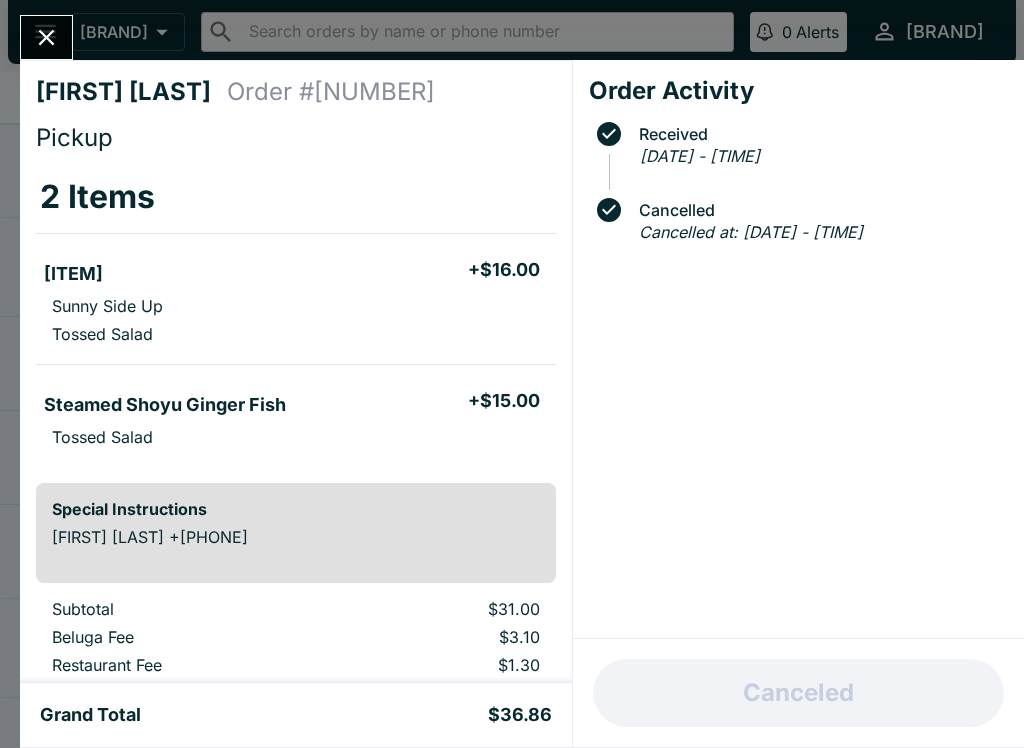 scroll, scrollTop: 0, scrollLeft: 0, axis: both 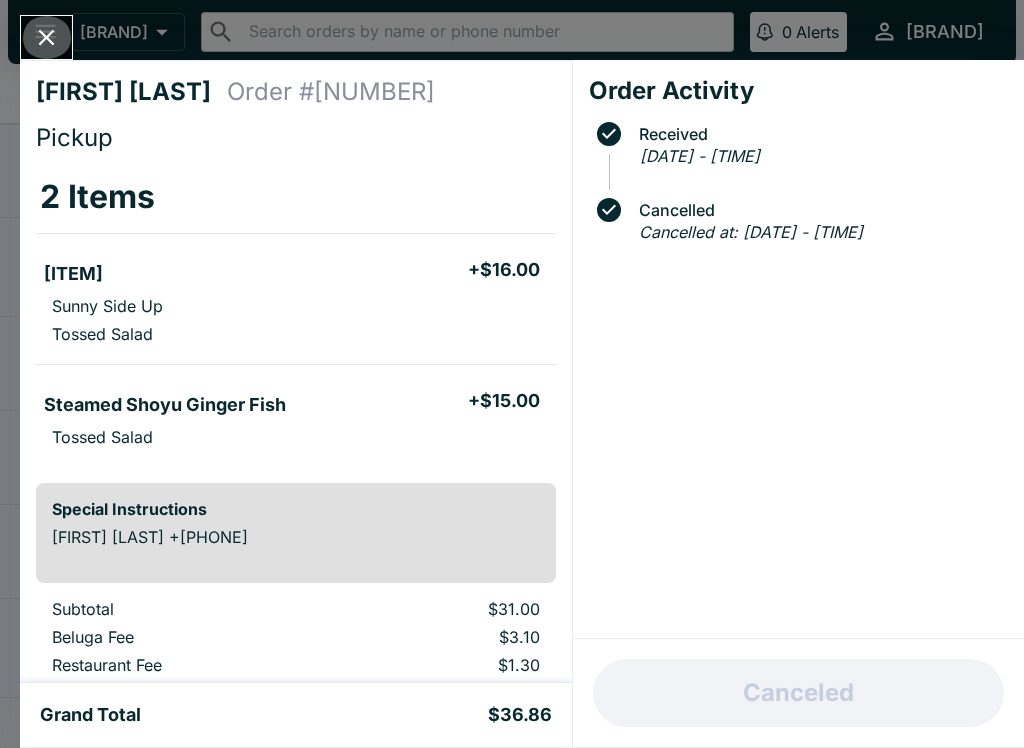 click at bounding box center (46, 37) 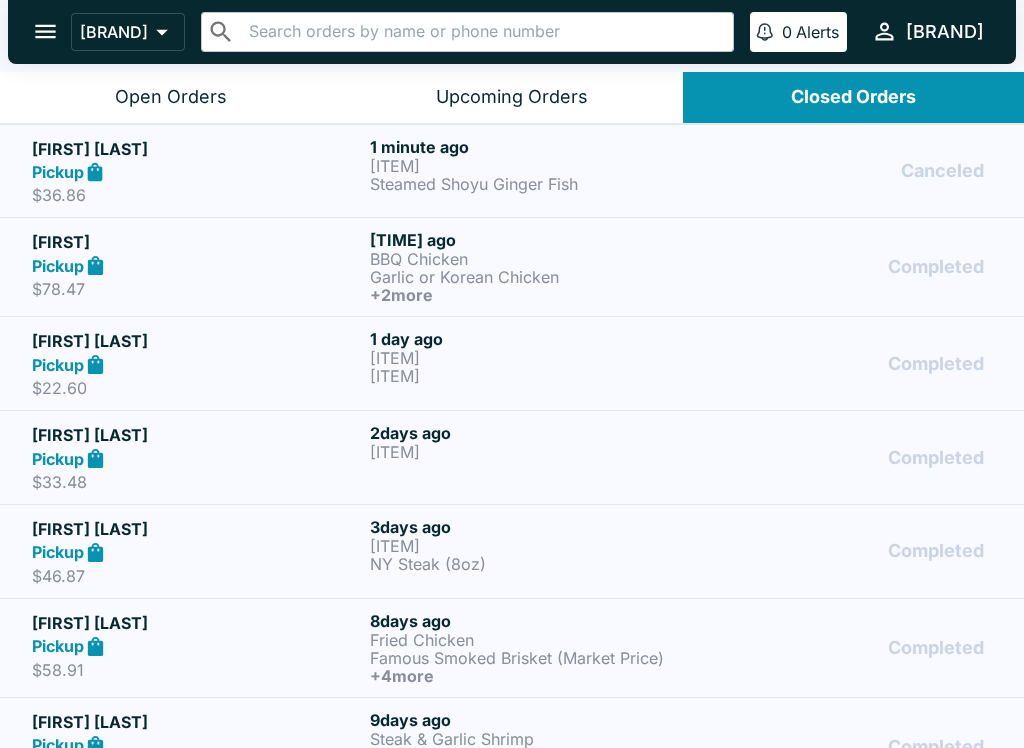 click on "[FIRST] [LAST] Pickup $[PRICE] [TIME] ago Original Loco Moco (Beef Patty) Steamed Shoyu Ginger Fish Canceled" at bounding box center [512, 171] 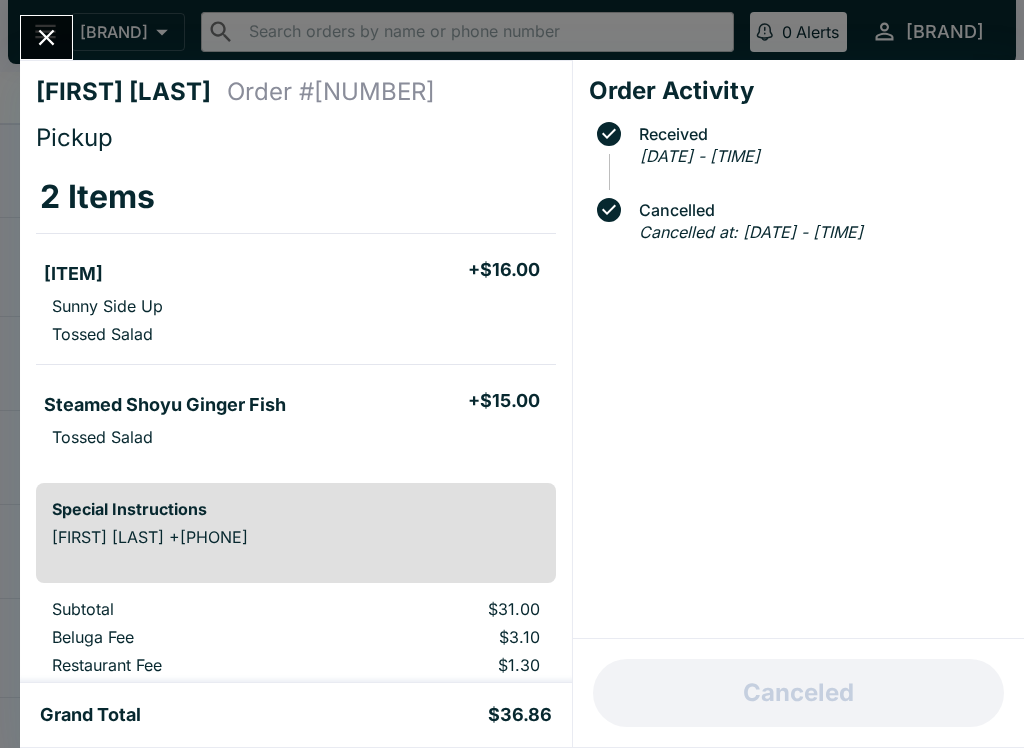 click 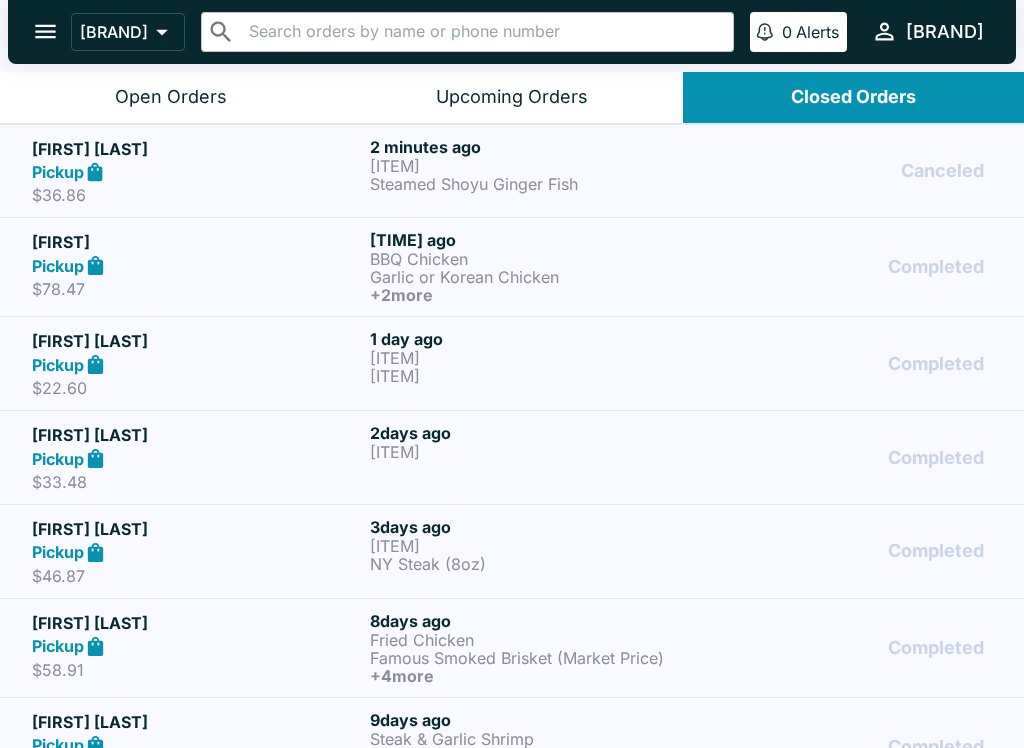 click on "Open Orders" at bounding box center (170, 97) 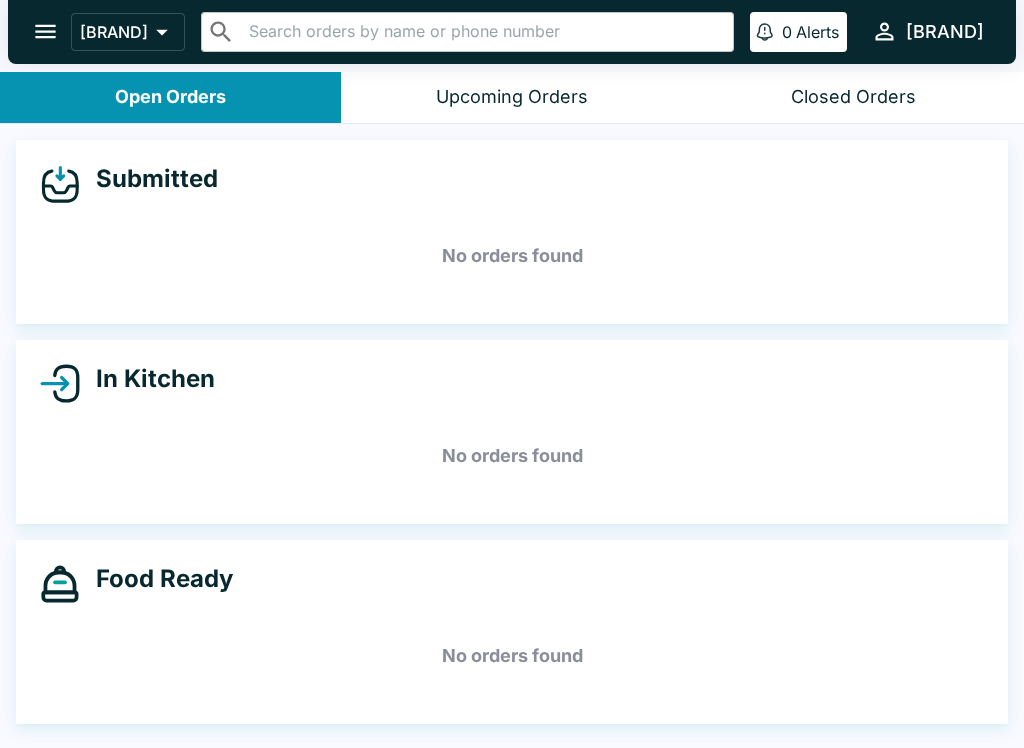 click on "Upcoming Orders" at bounding box center [512, 97] 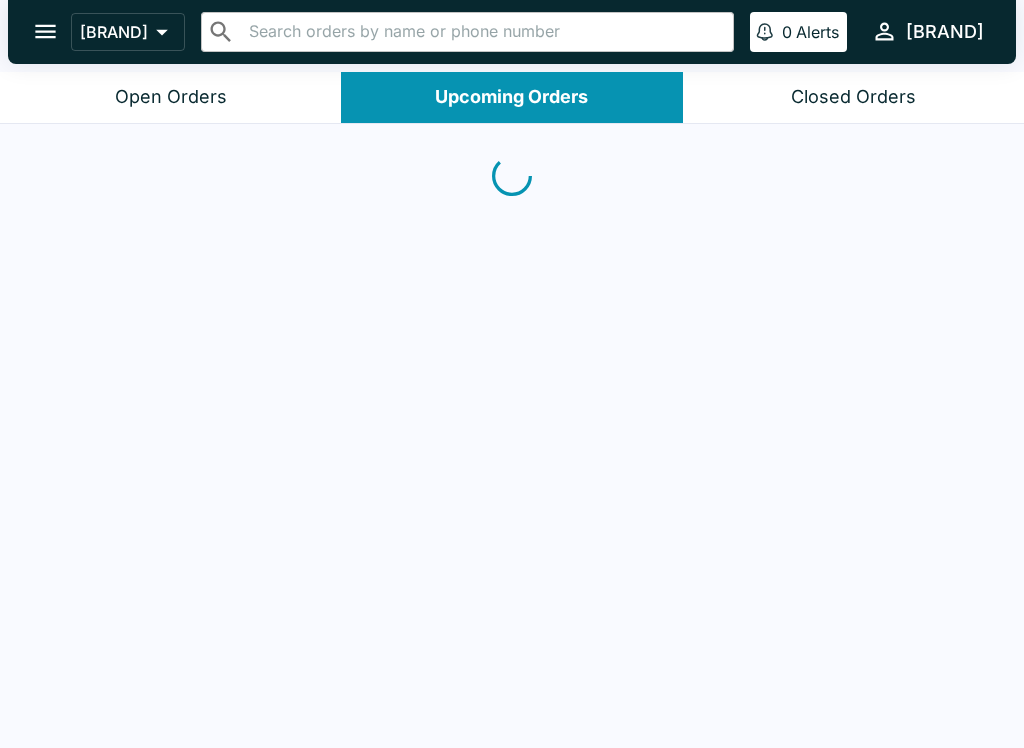 click on "Closed Orders" at bounding box center (853, 97) 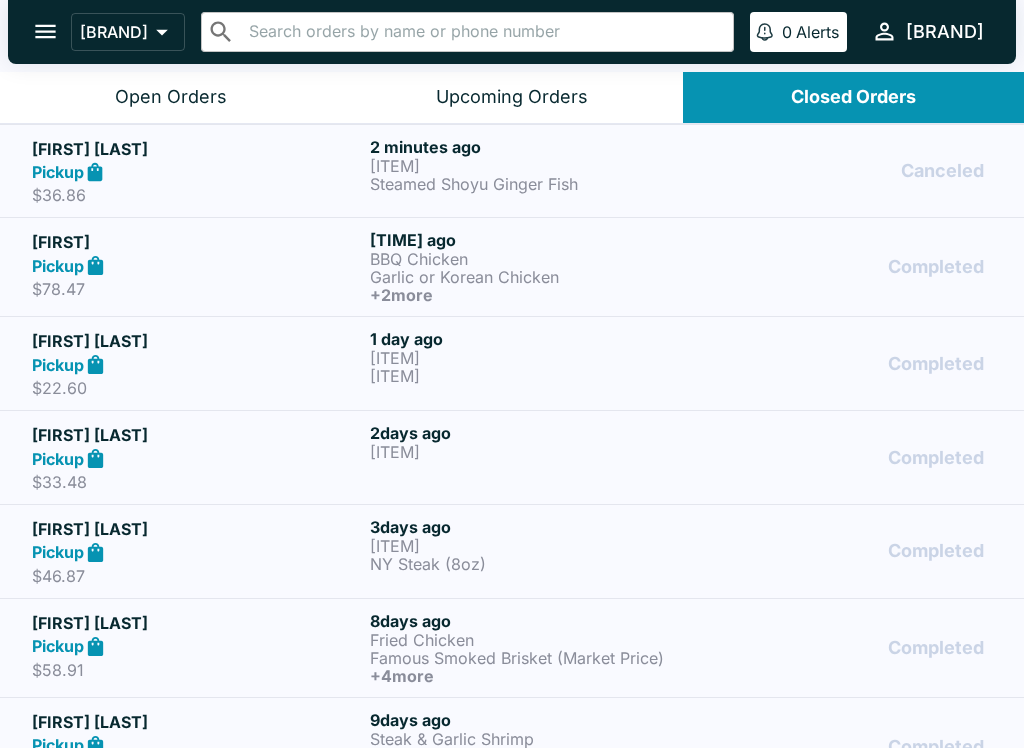 click on "Open Orders" at bounding box center [171, 97] 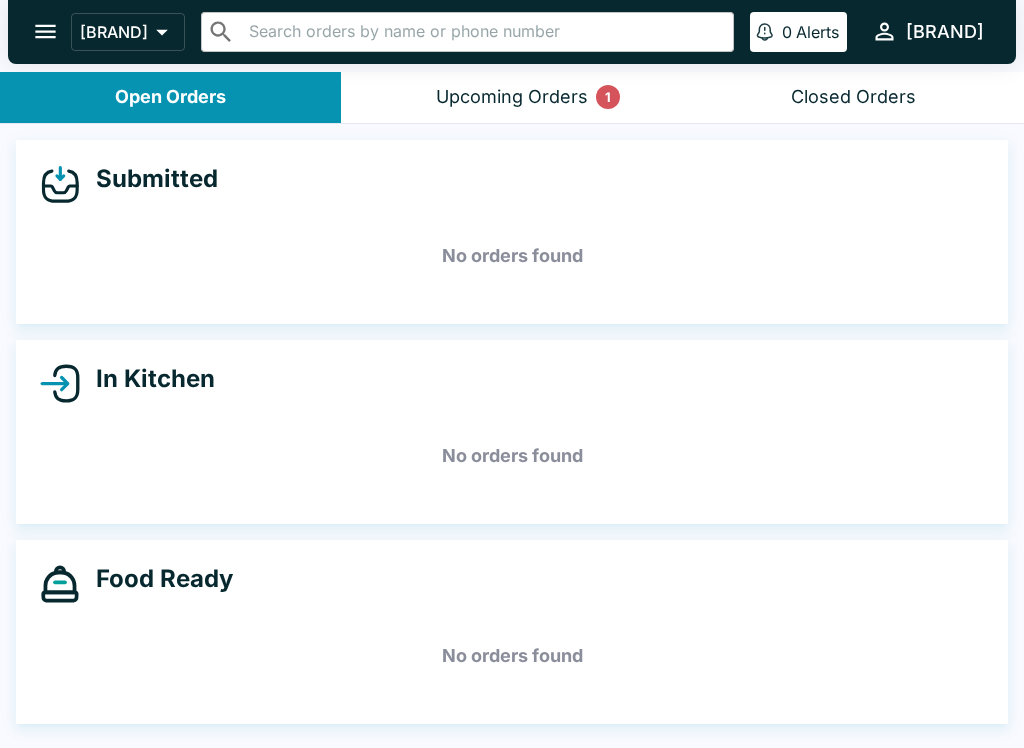 click on "Upcoming Orders 1" at bounding box center [512, 97] 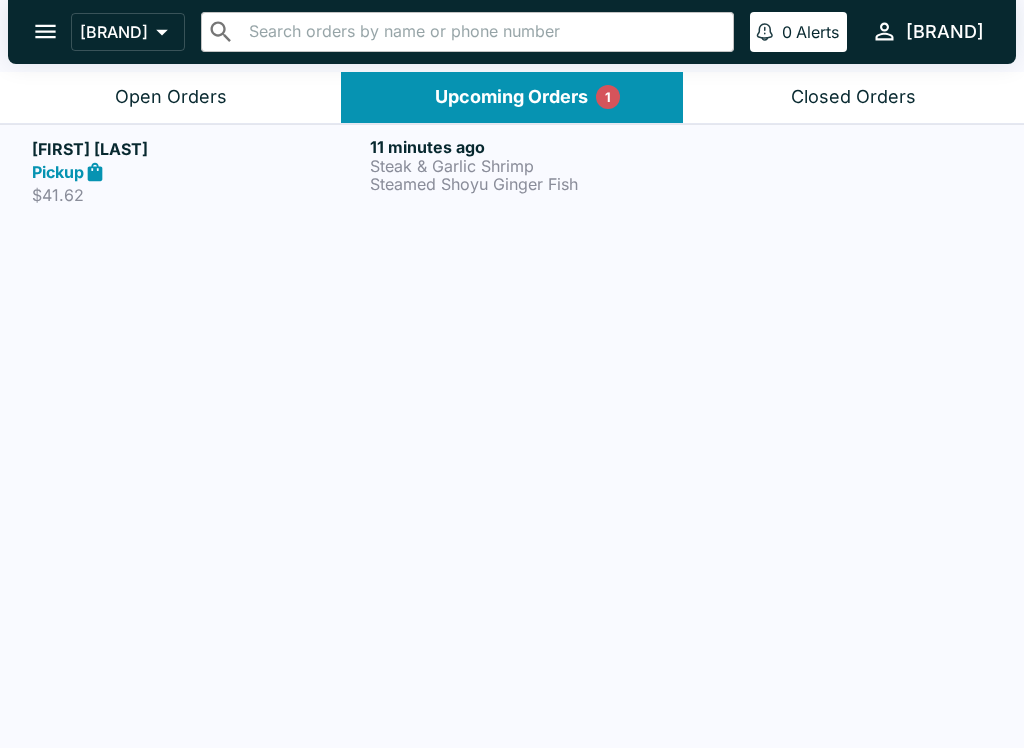 click on "Steak & Garlic Shrimp" at bounding box center [535, 166] 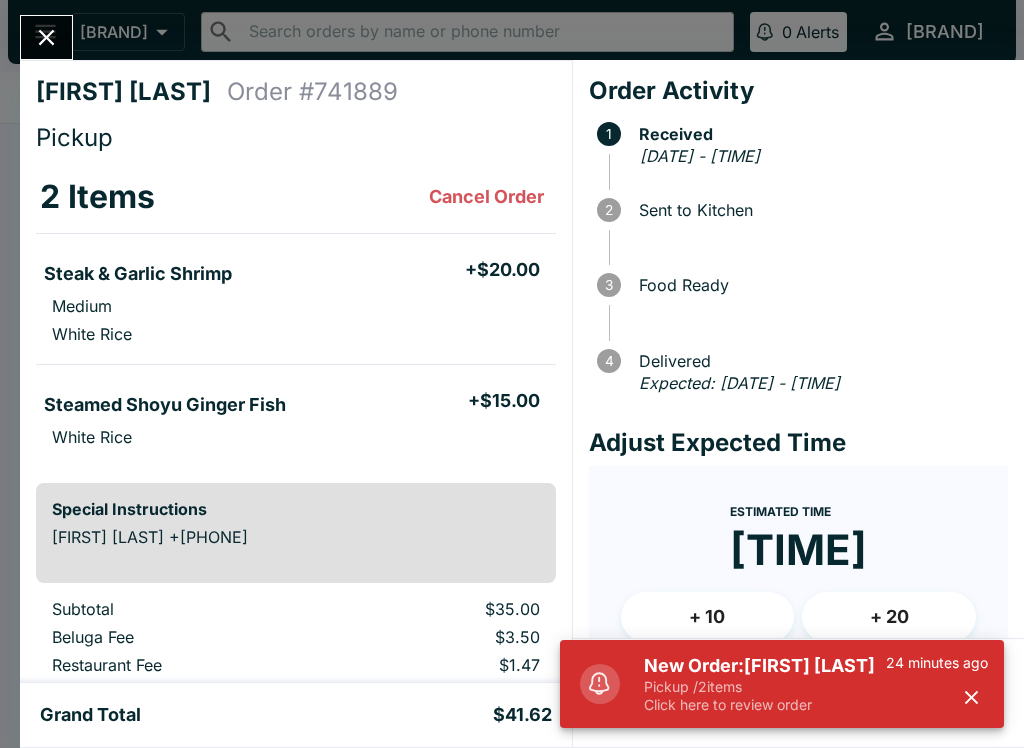 click 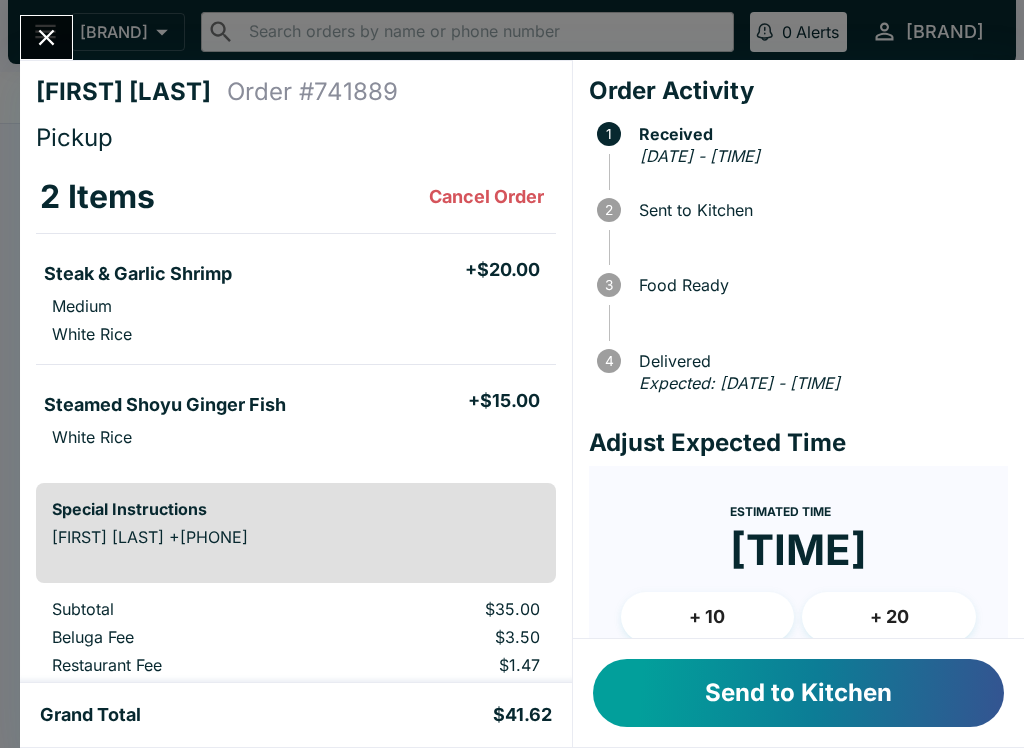 click on "Send to Kitchen" at bounding box center [798, 693] 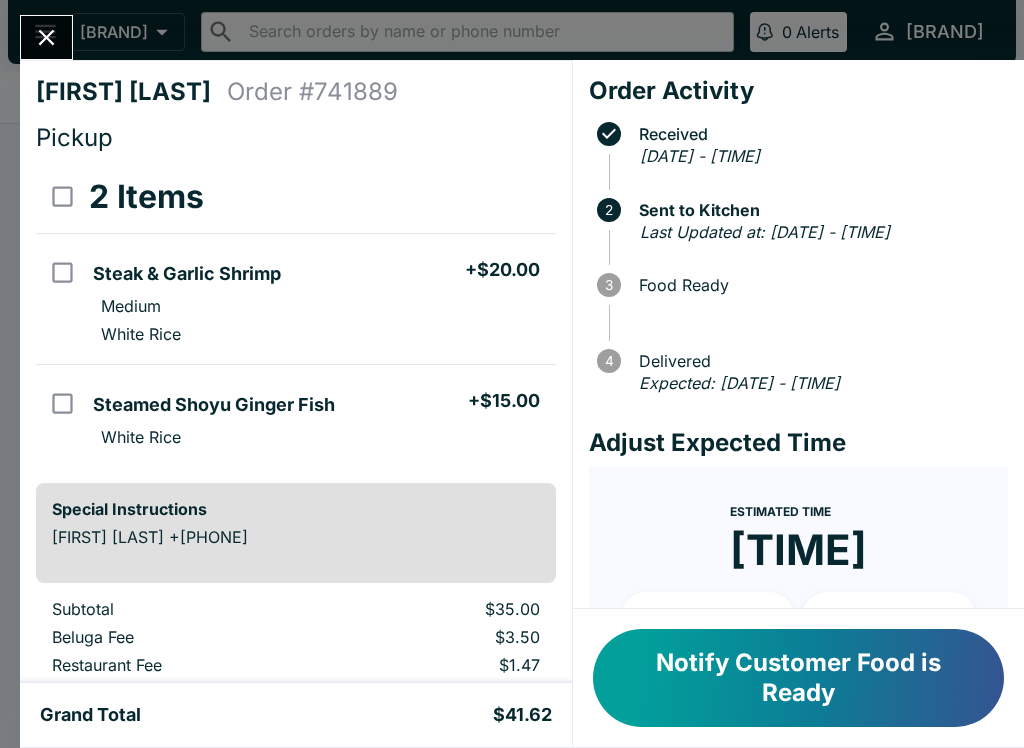 click at bounding box center (46, 37) 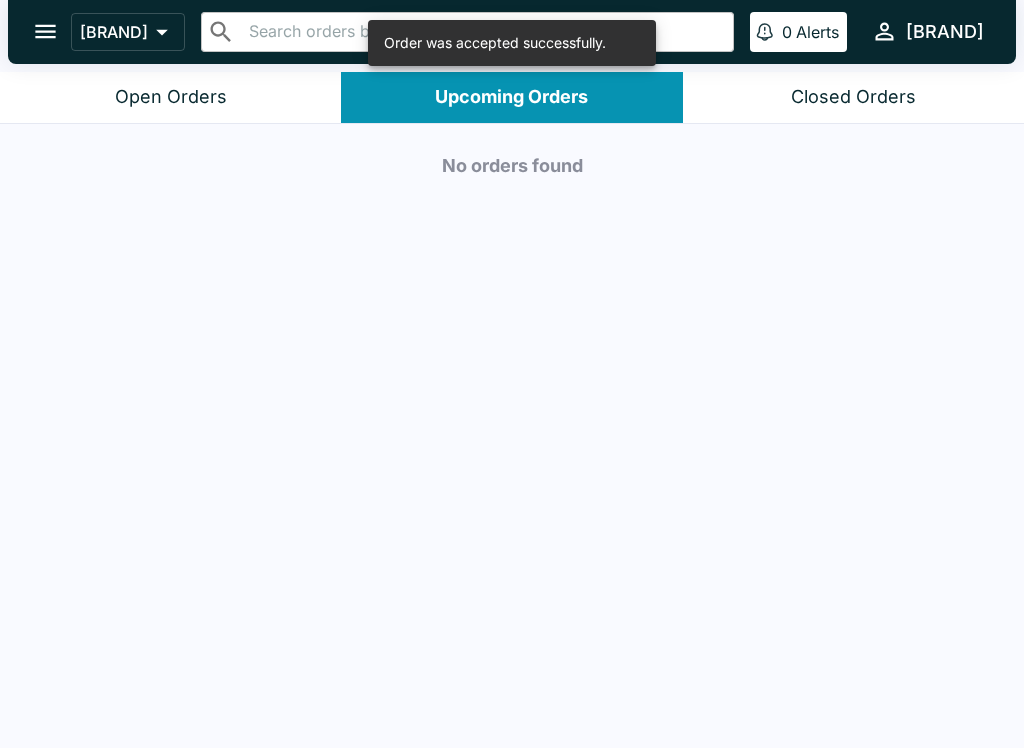 click on "Open Orders" at bounding box center [171, 97] 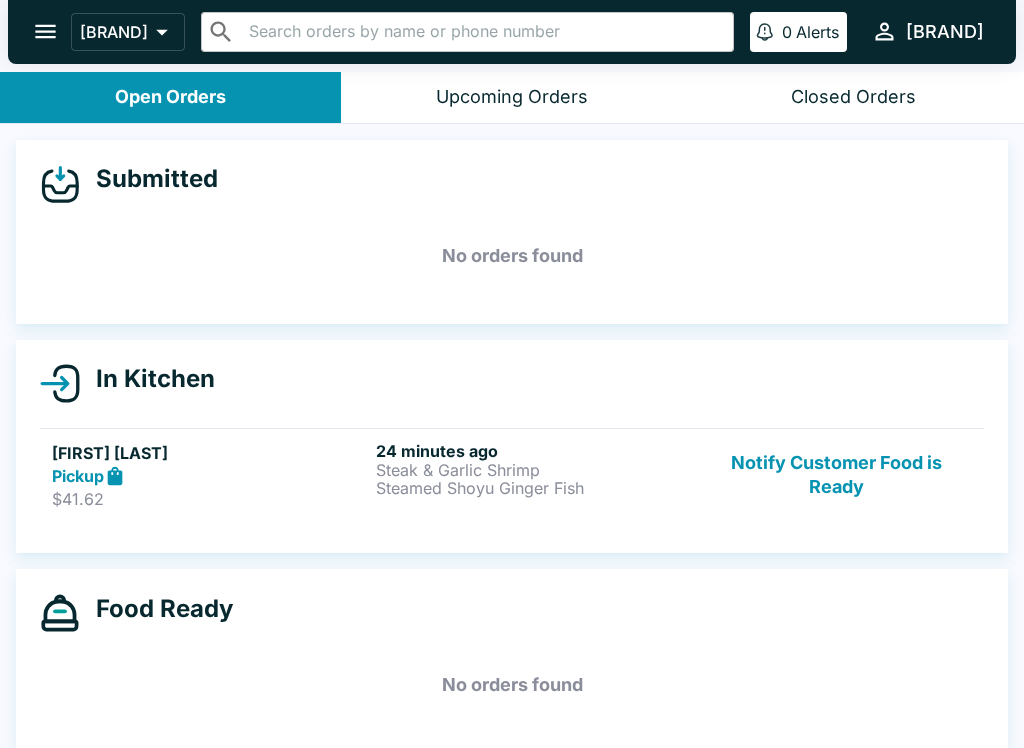 click on "Steamed Shoyu Ginger Fish" at bounding box center (534, 488) 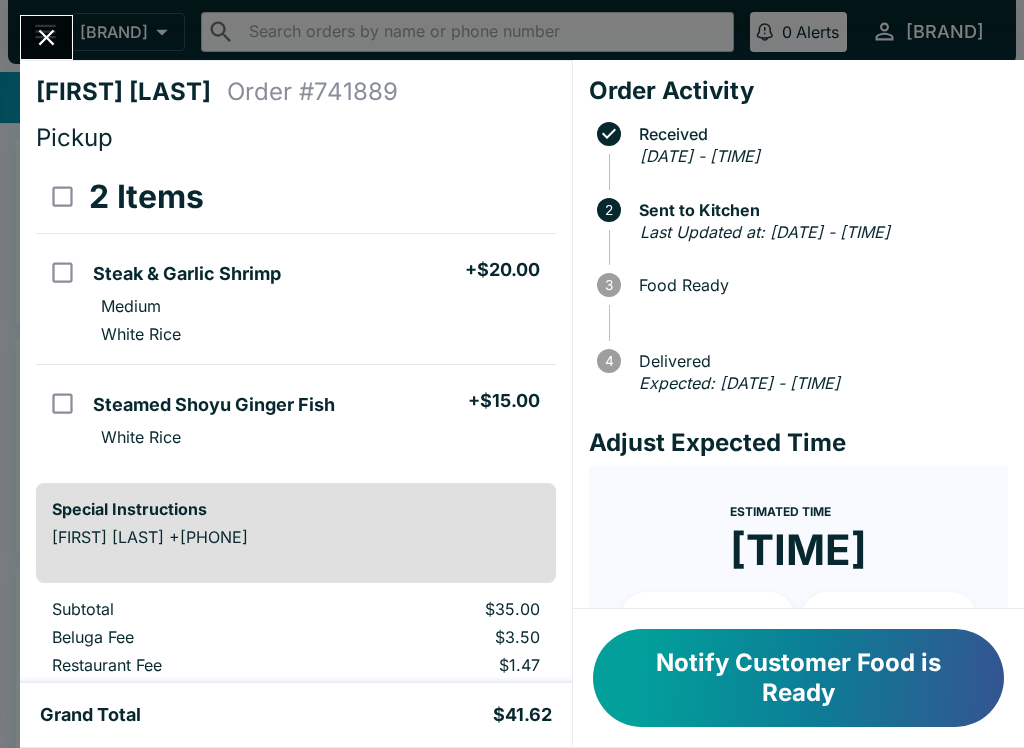 click on "Notify Customer Food is Ready" at bounding box center [798, 678] 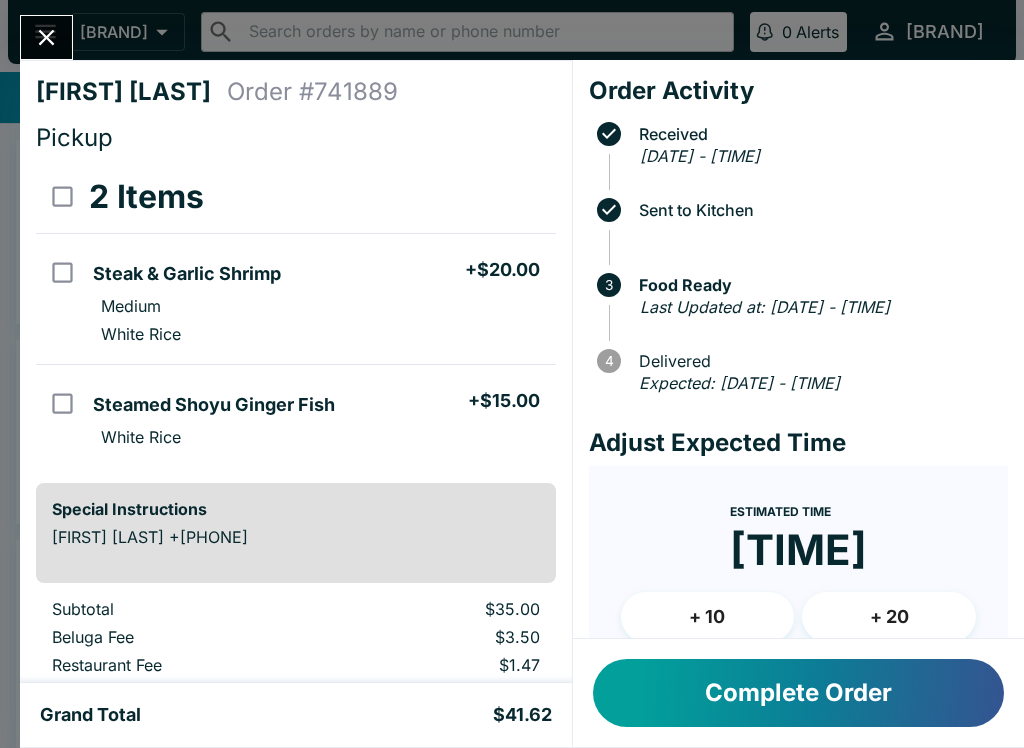 click at bounding box center (46, 37) 